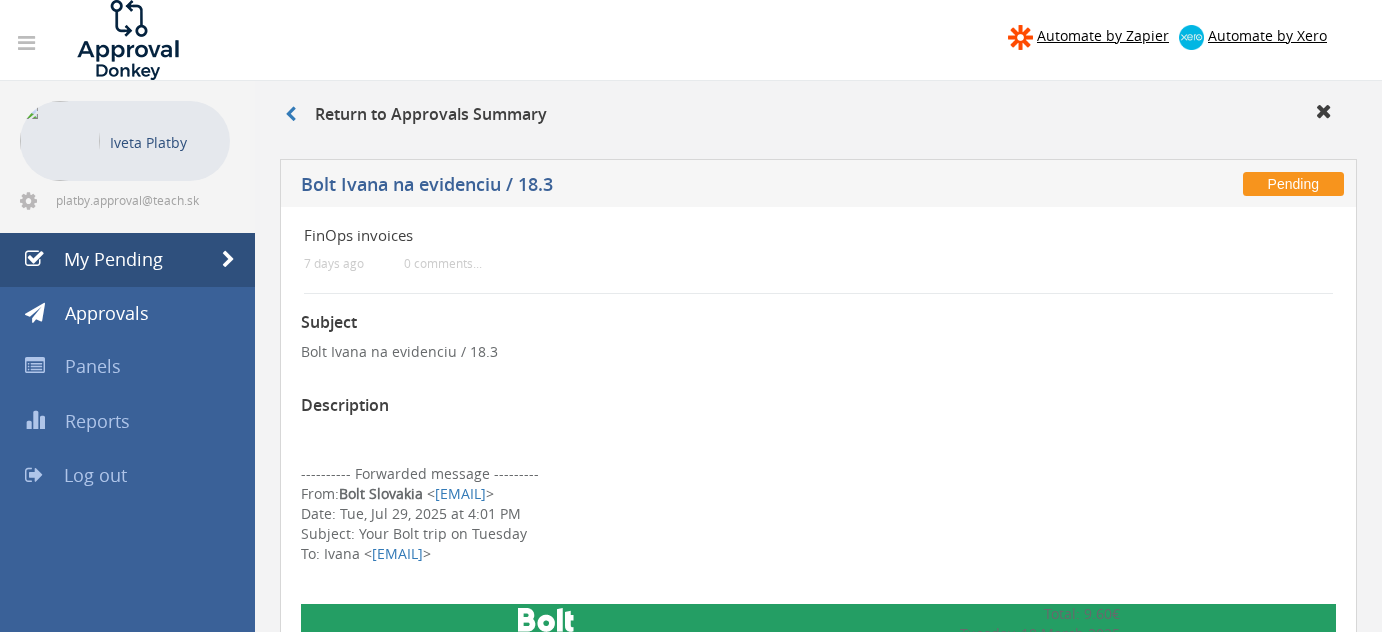 scroll, scrollTop: 448, scrollLeft: 0, axis: vertical 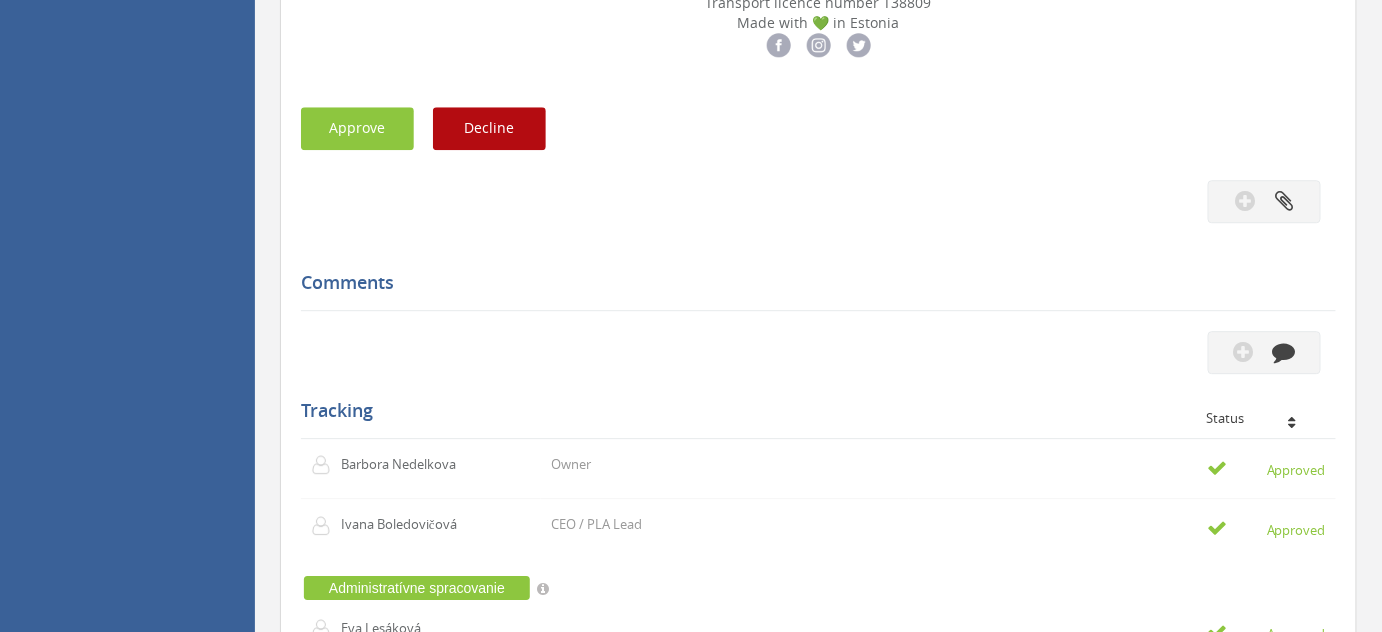 click on "Subject: Bolt Ivana na evidenciu / 18.3 Description ---------- Forwarded message --------- From: Bolt Slovakia < receipts-slovakia@bolt.eu > Date: Tue, Jul 29, 2025 at 4:01 PM Subject: Your Bolt trip on Tuesday To: Ivana < ivana.boledovicova@gmail.com >
9.60€" at bounding box center [818, -147] 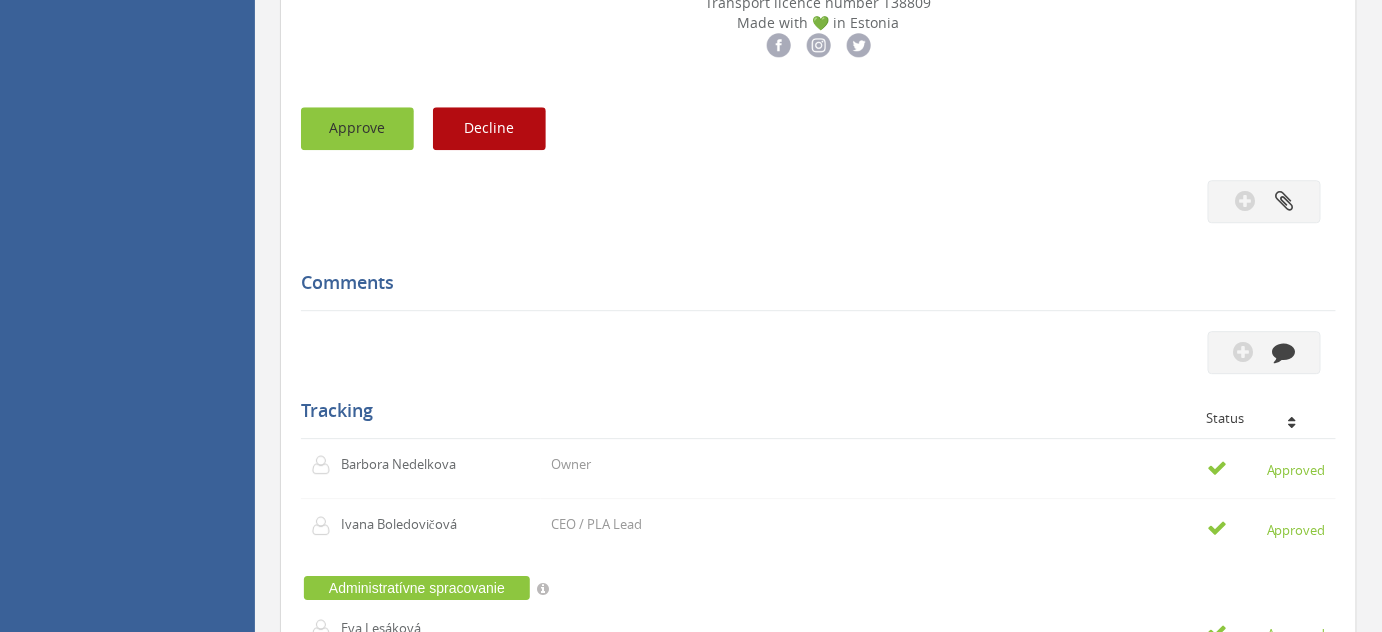 click on "Approve" at bounding box center (357, 128) 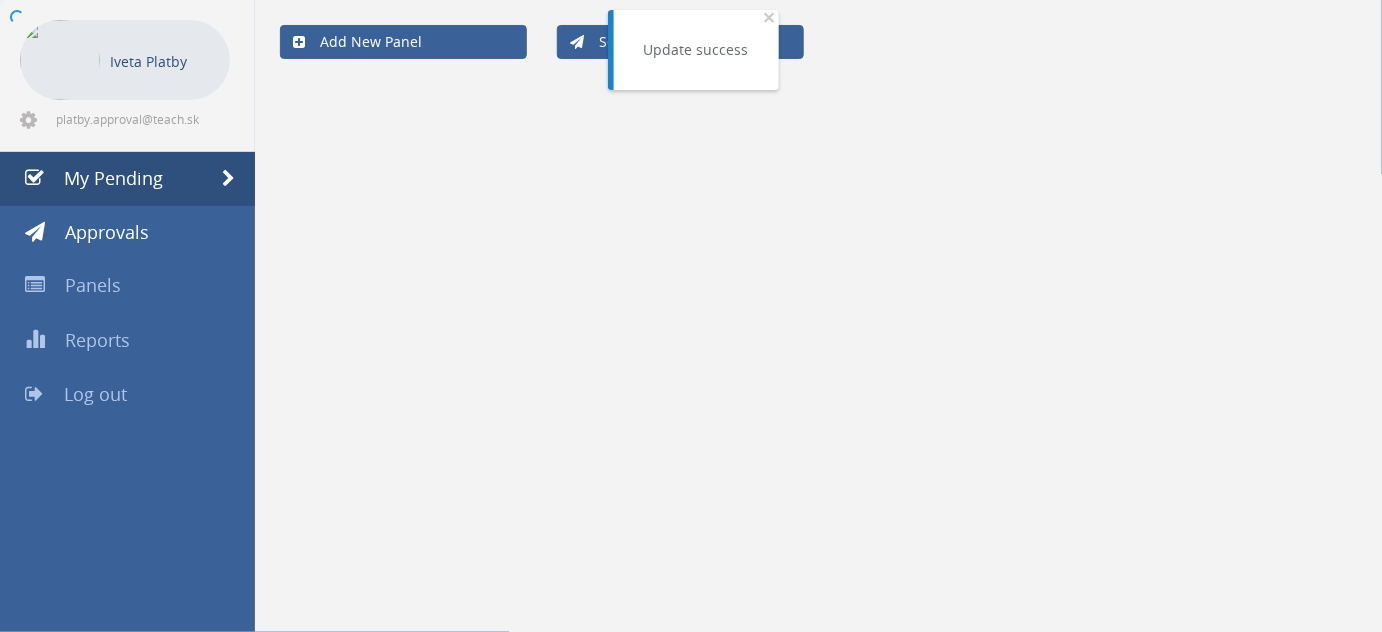 scroll, scrollTop: 80, scrollLeft: 0, axis: vertical 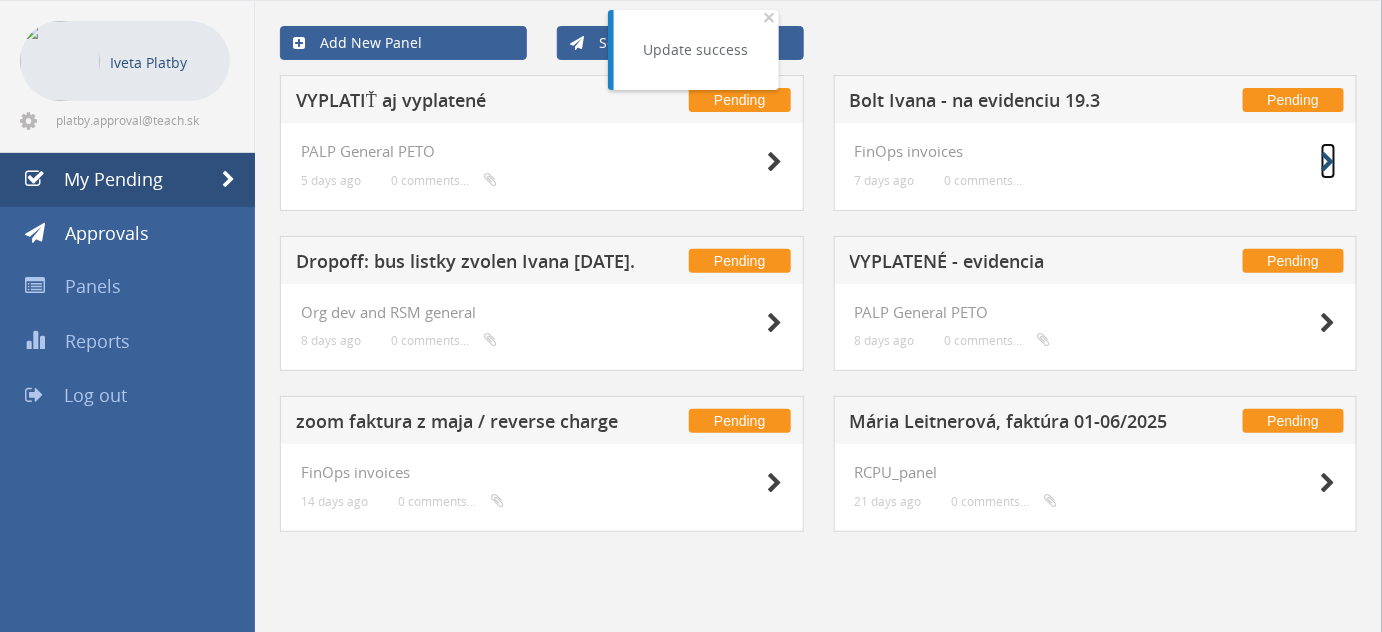 click at bounding box center [1328, 162] 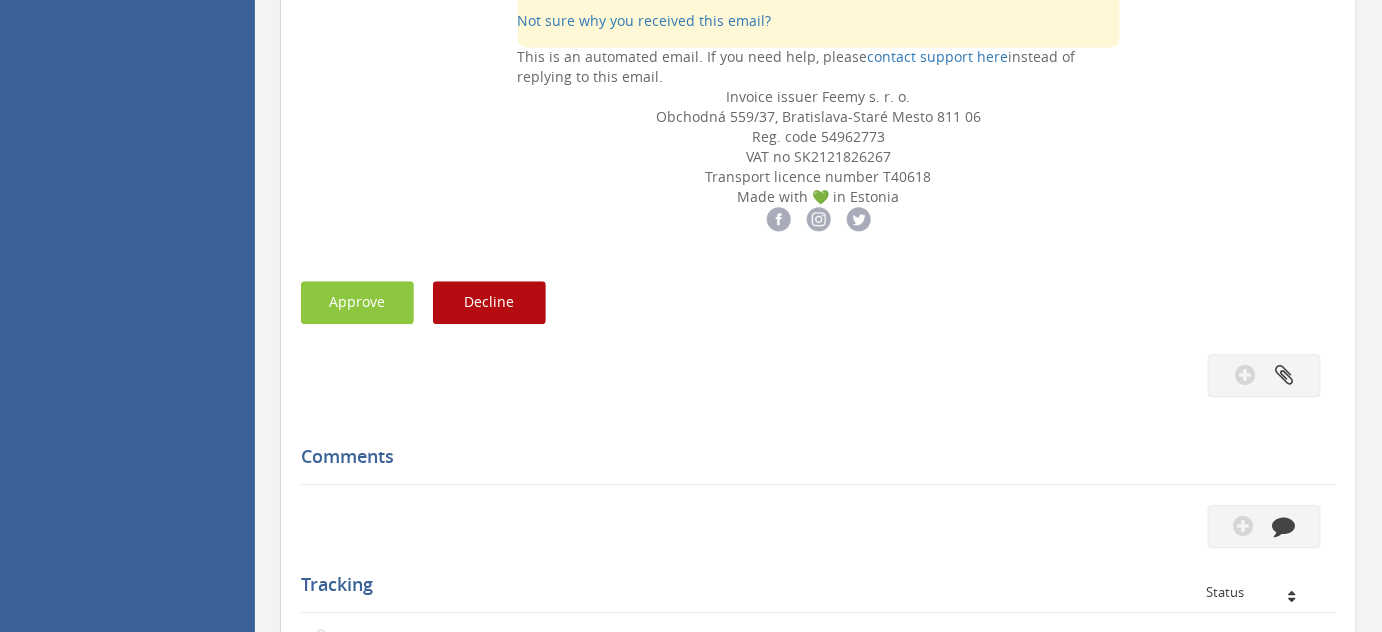 scroll, scrollTop: 1535, scrollLeft: 0, axis: vertical 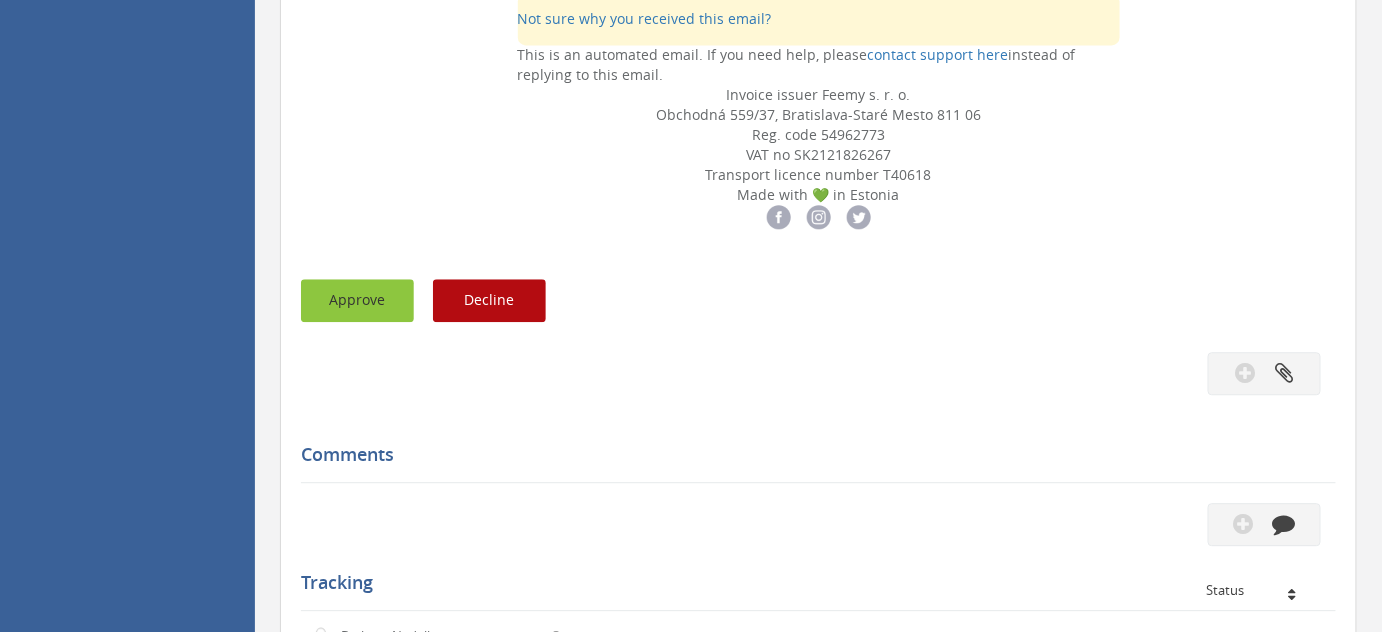 click on "Approve" at bounding box center (357, 300) 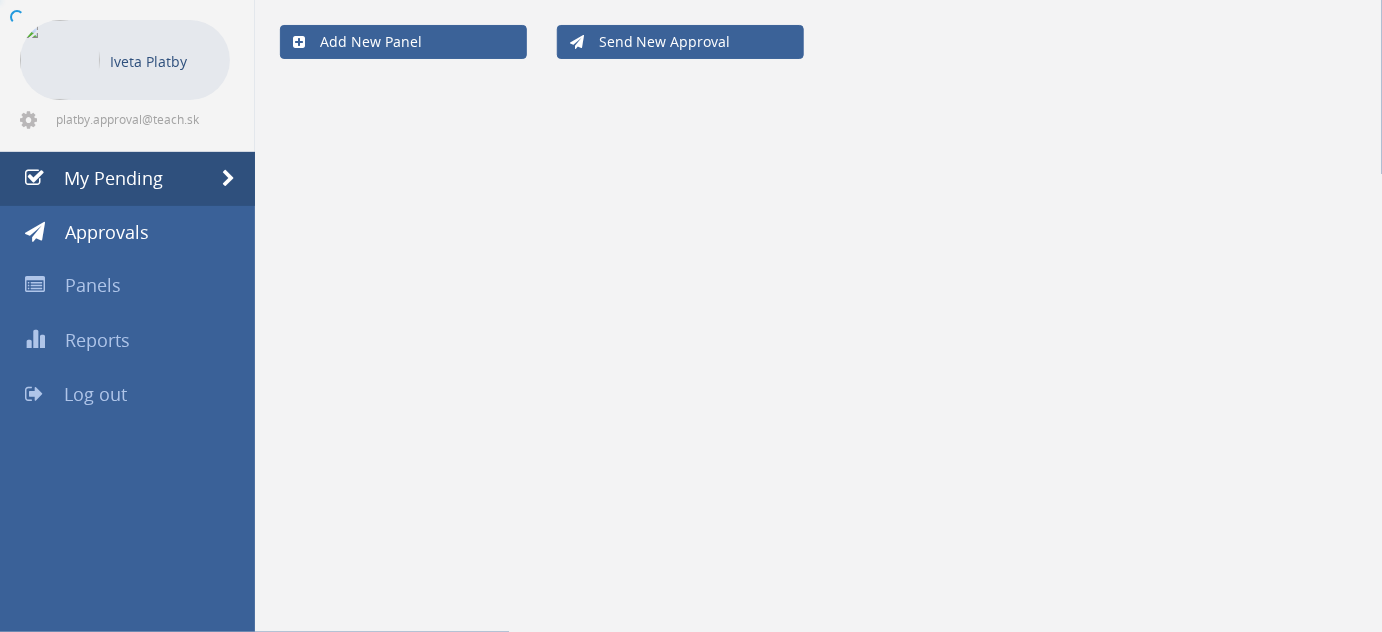 scroll, scrollTop: 80, scrollLeft: 0, axis: vertical 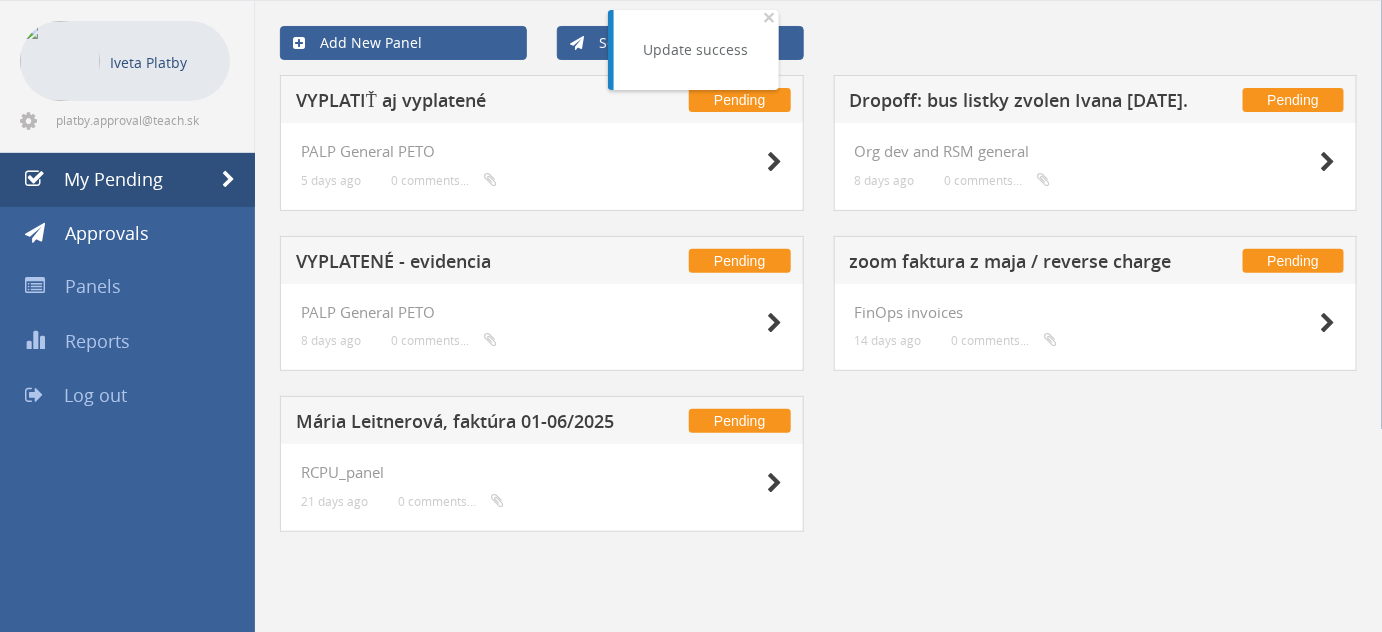 click on "FinOps invoices
14 days ago 0 comments..." at bounding box center (1096, 328) 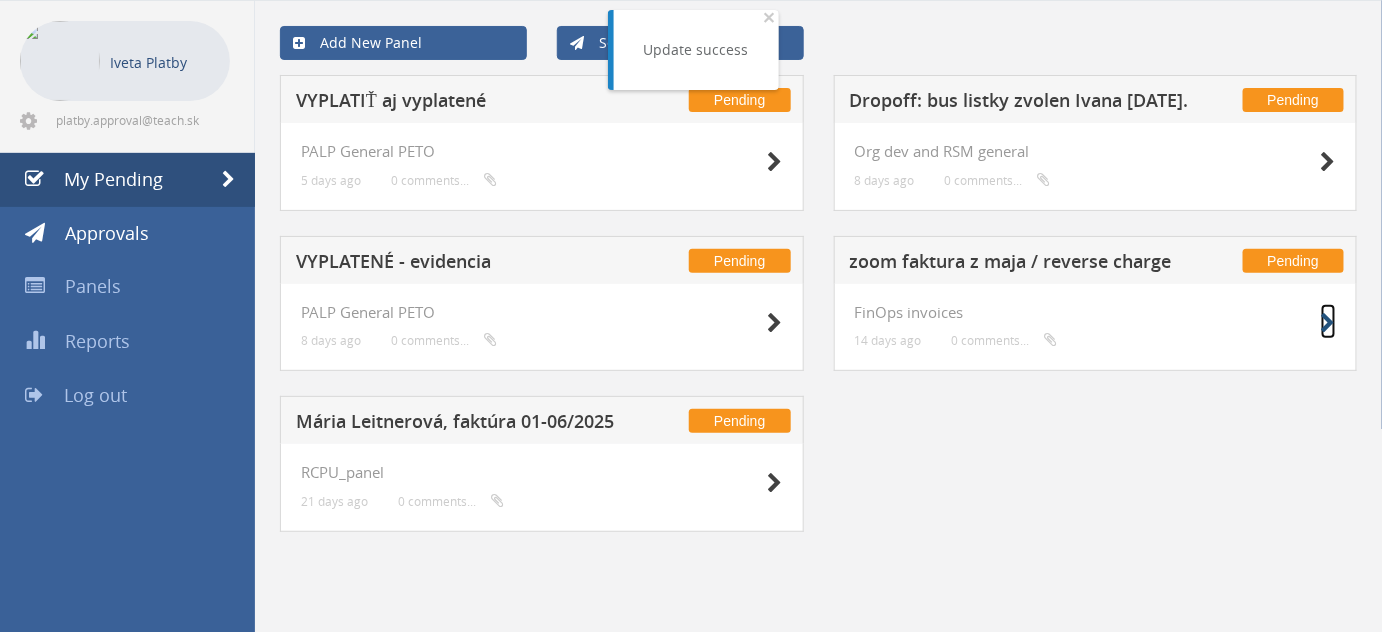 click at bounding box center [1328, 323] 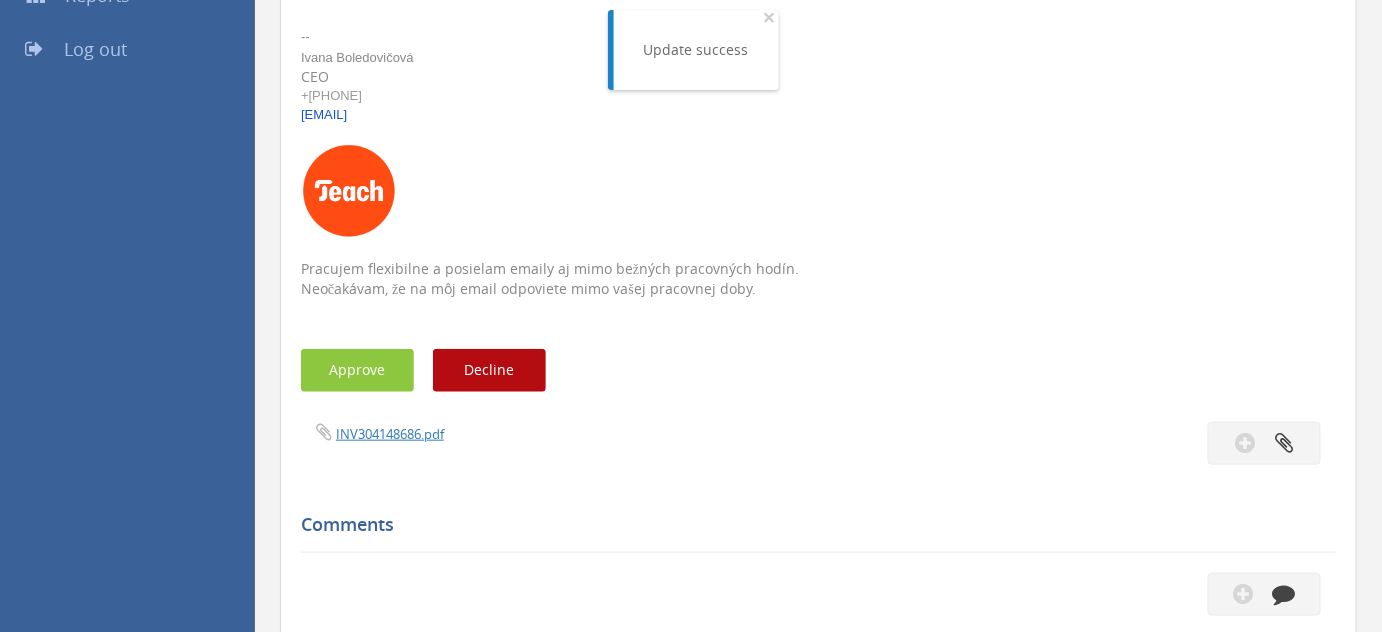 scroll, scrollTop: 535, scrollLeft: 0, axis: vertical 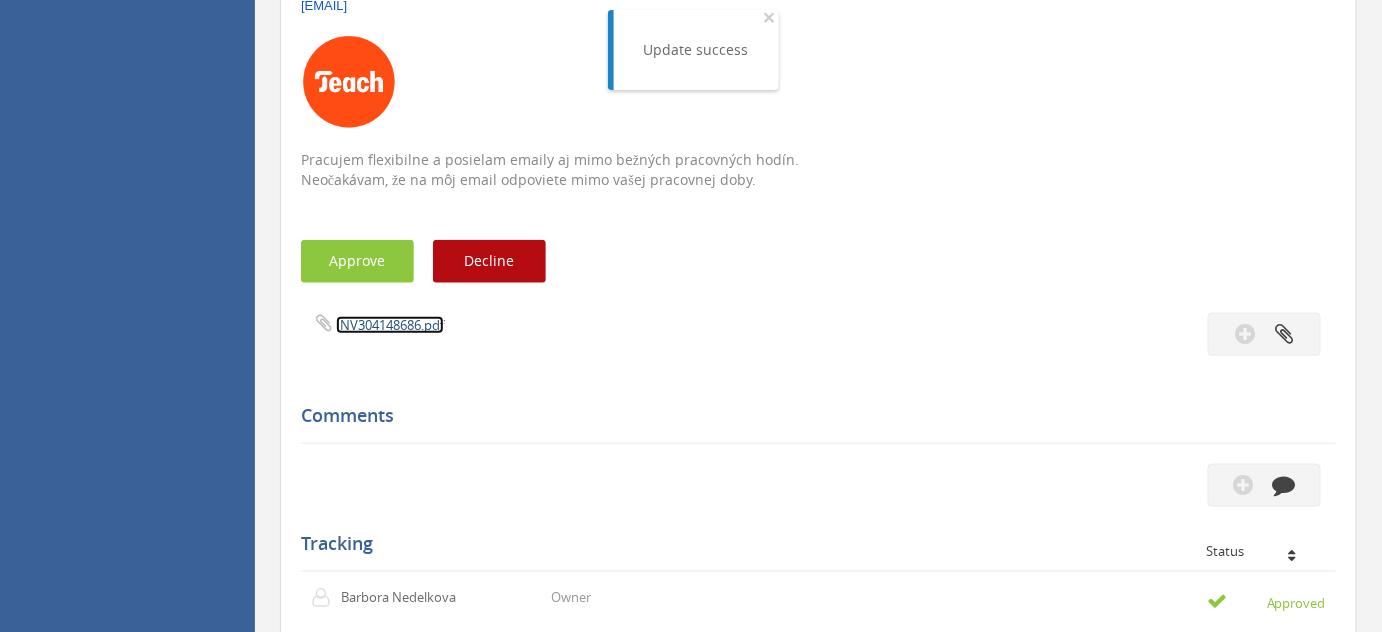 click on "INV304148686.pdf" at bounding box center (390, 325) 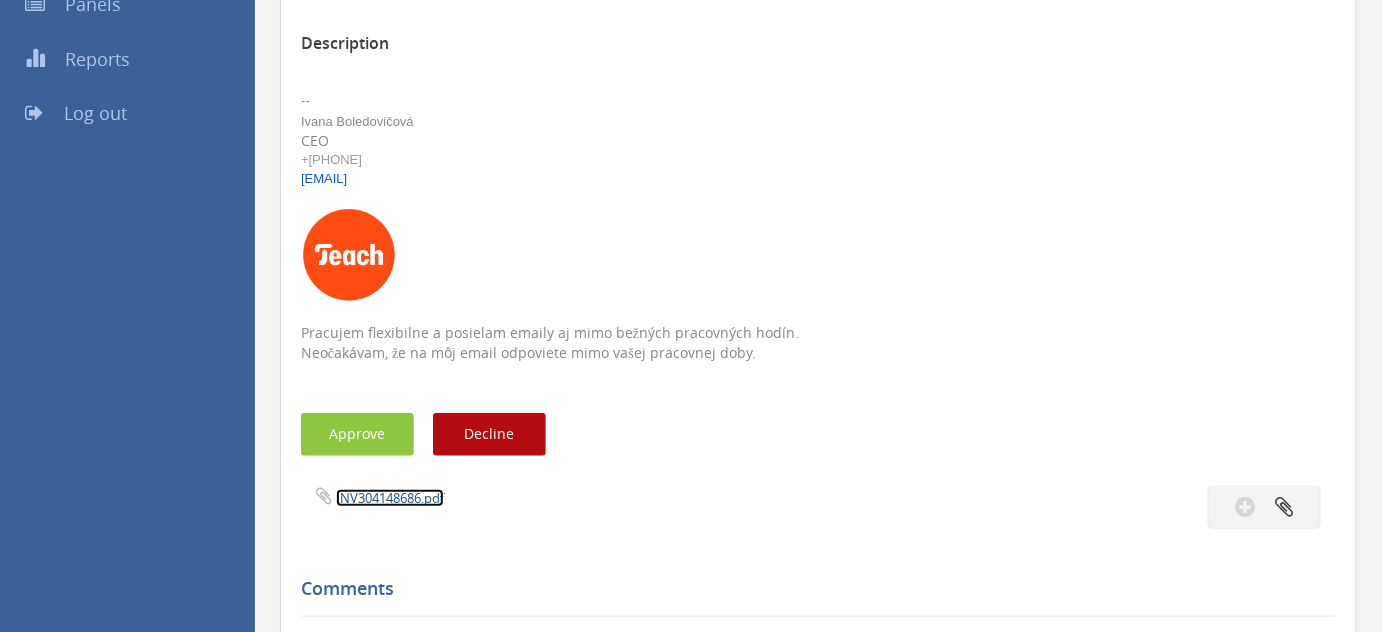 scroll, scrollTop: 363, scrollLeft: 0, axis: vertical 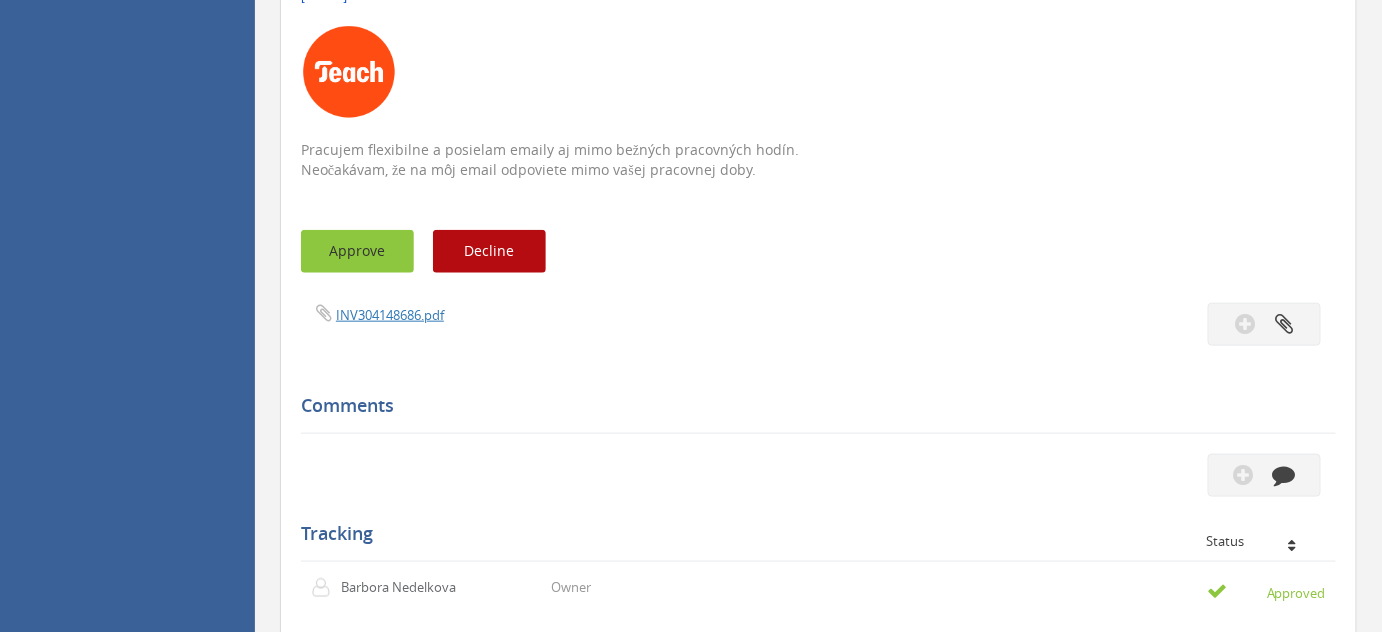 click on "Approve" at bounding box center (357, 251) 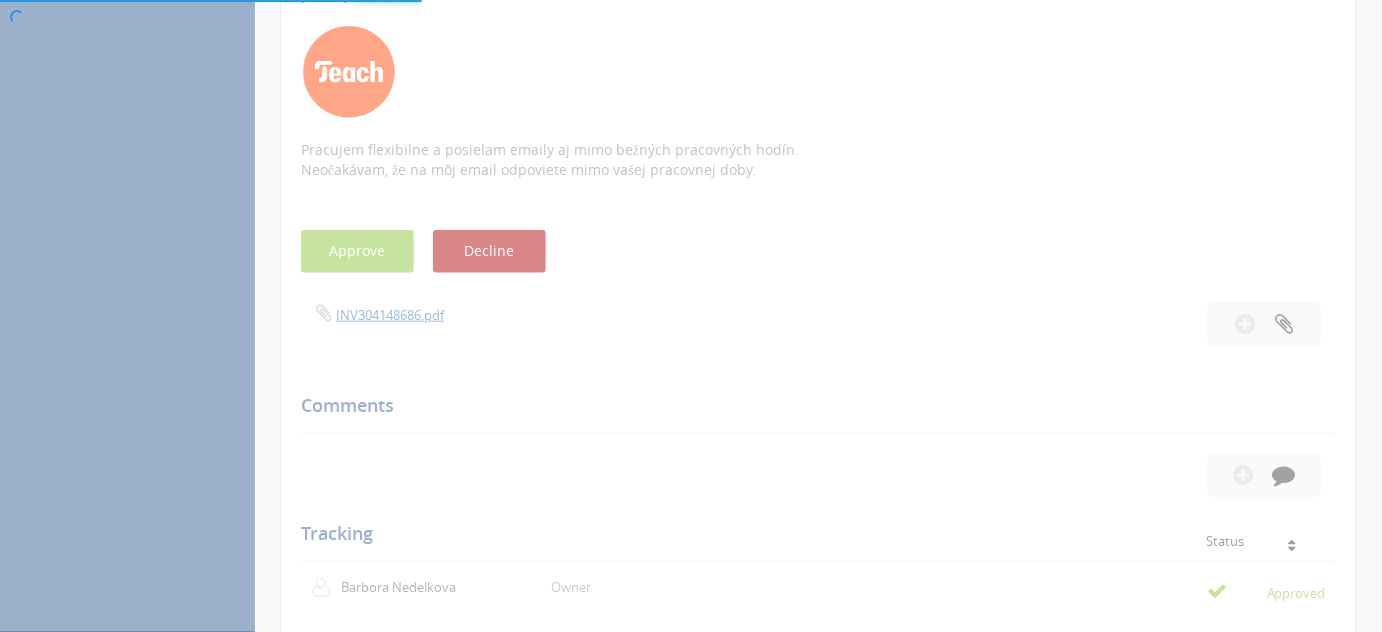 scroll, scrollTop: 80, scrollLeft: 0, axis: vertical 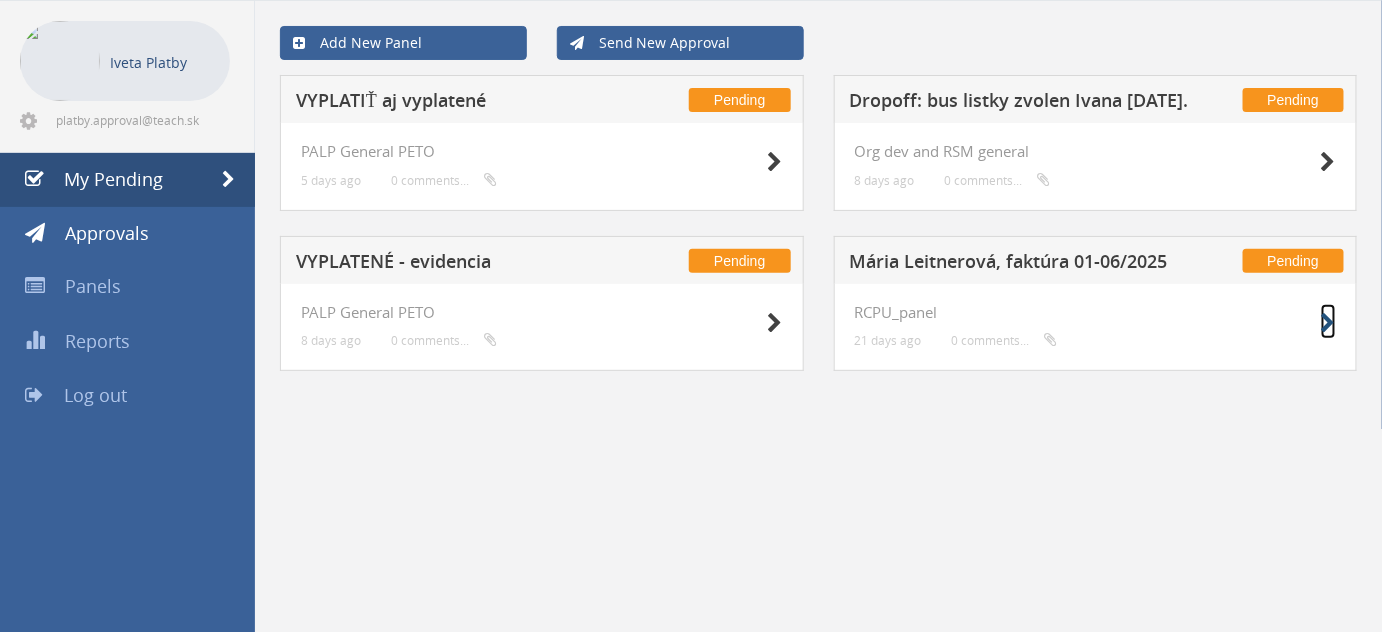click at bounding box center [1328, 323] 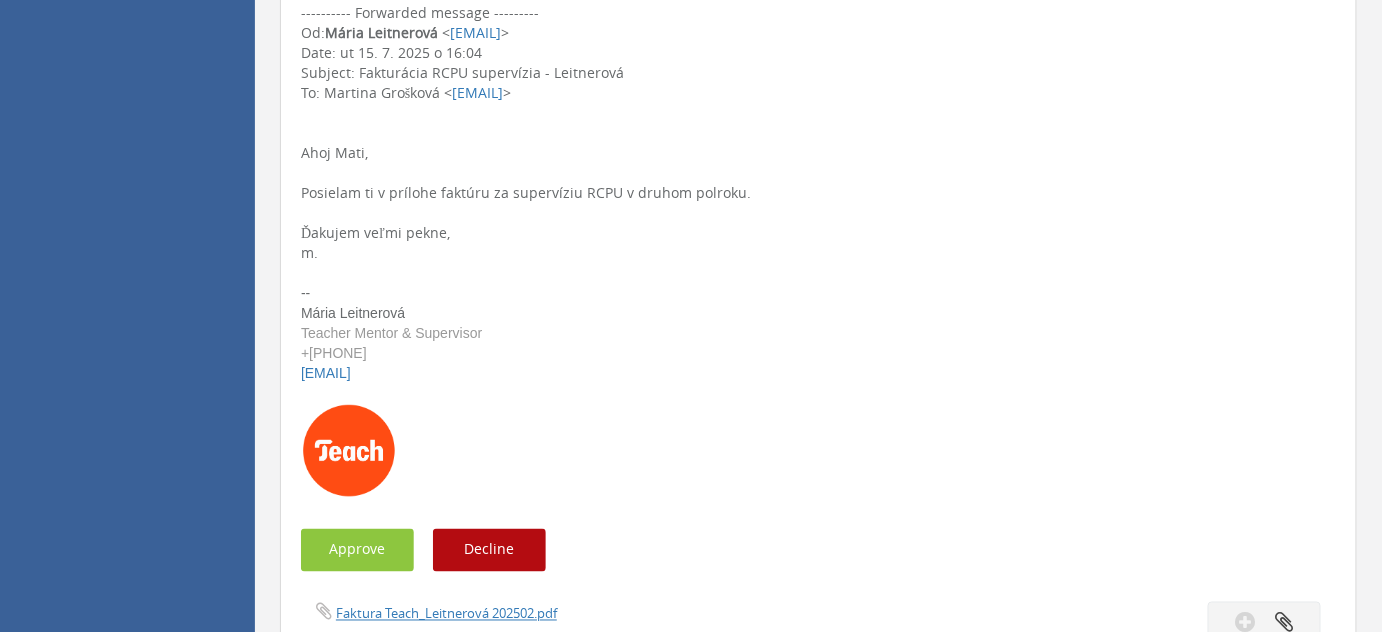 scroll, scrollTop: 1262, scrollLeft: 0, axis: vertical 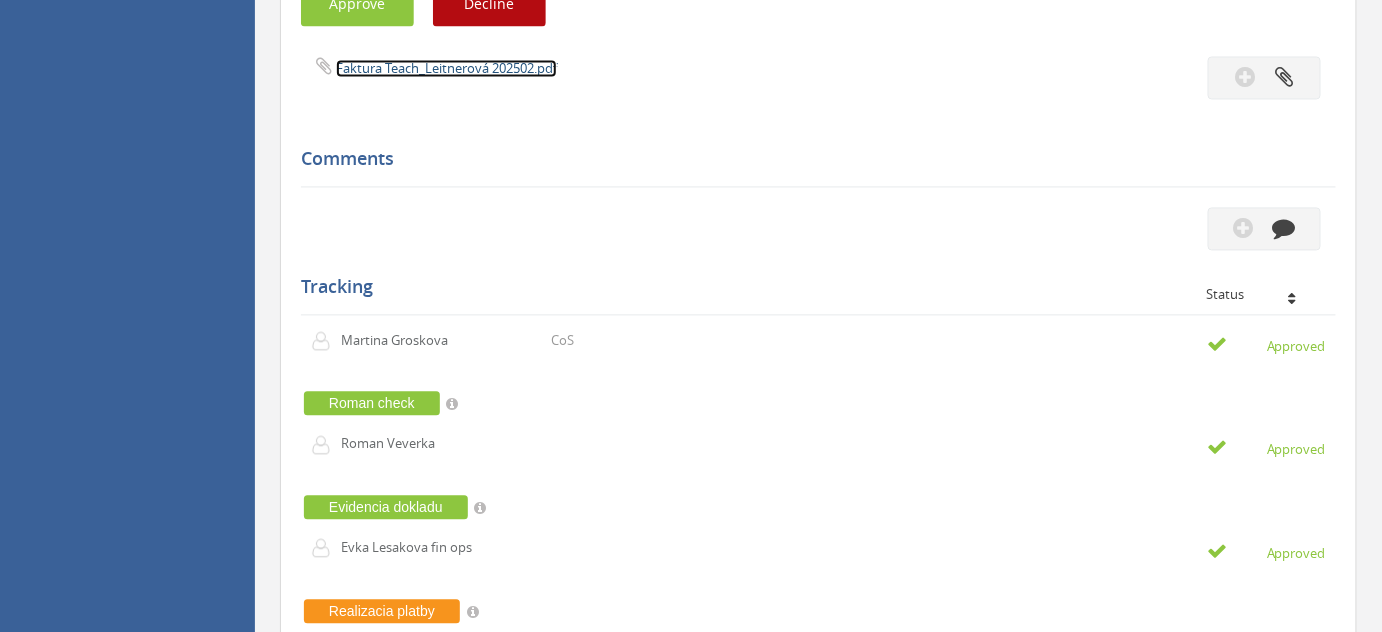 click on "Faktura Teach_Leitnerová 202502.pdf" at bounding box center (446, 69) 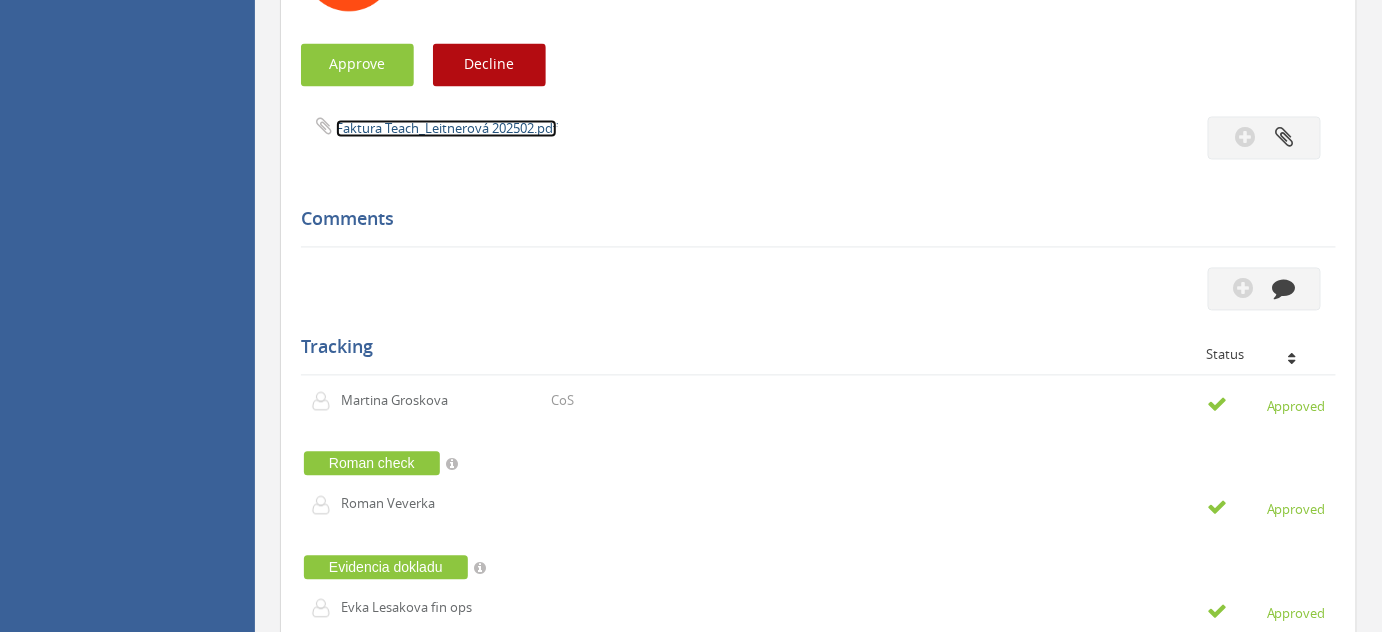 scroll, scrollTop: 1080, scrollLeft: 0, axis: vertical 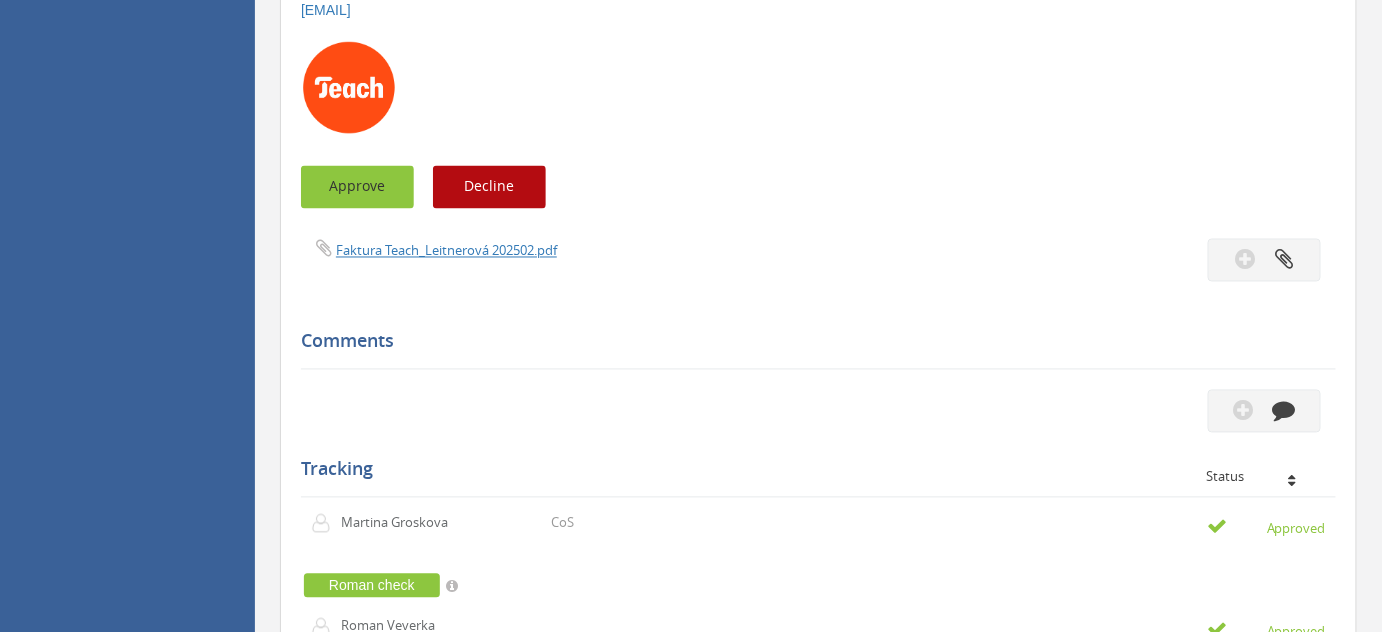 click on "Approve" at bounding box center (357, 187) 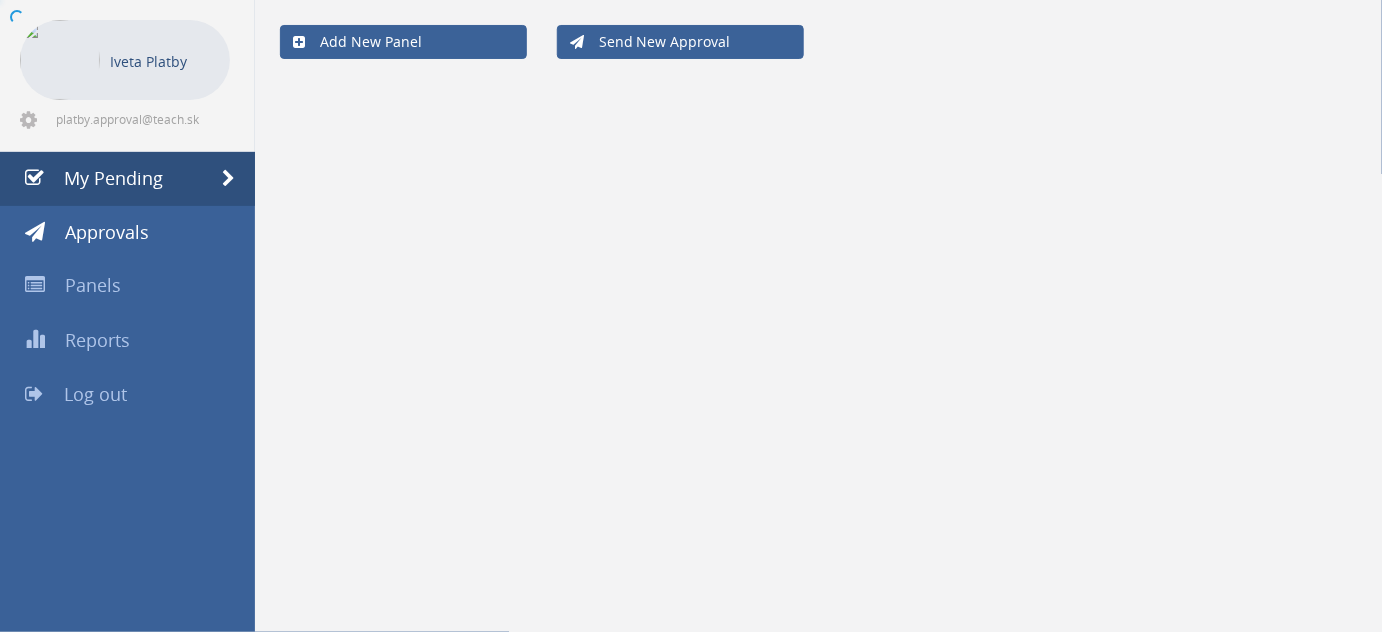 scroll, scrollTop: 80, scrollLeft: 0, axis: vertical 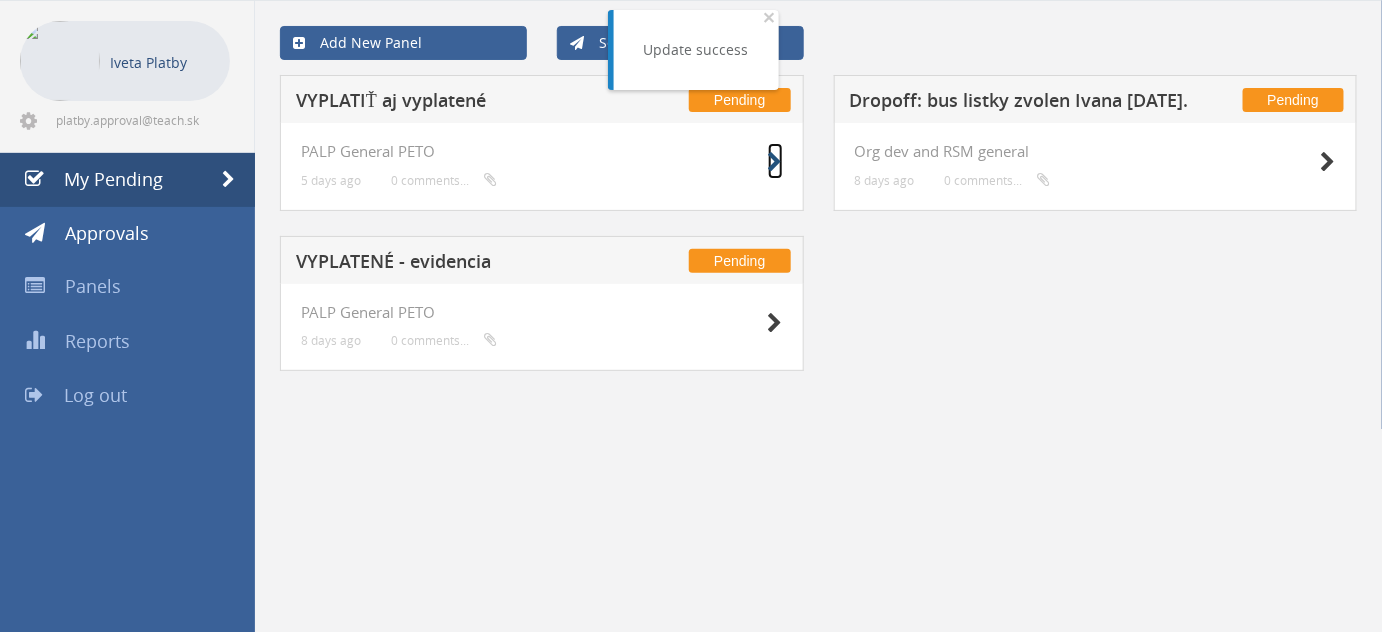 click at bounding box center (775, 162) 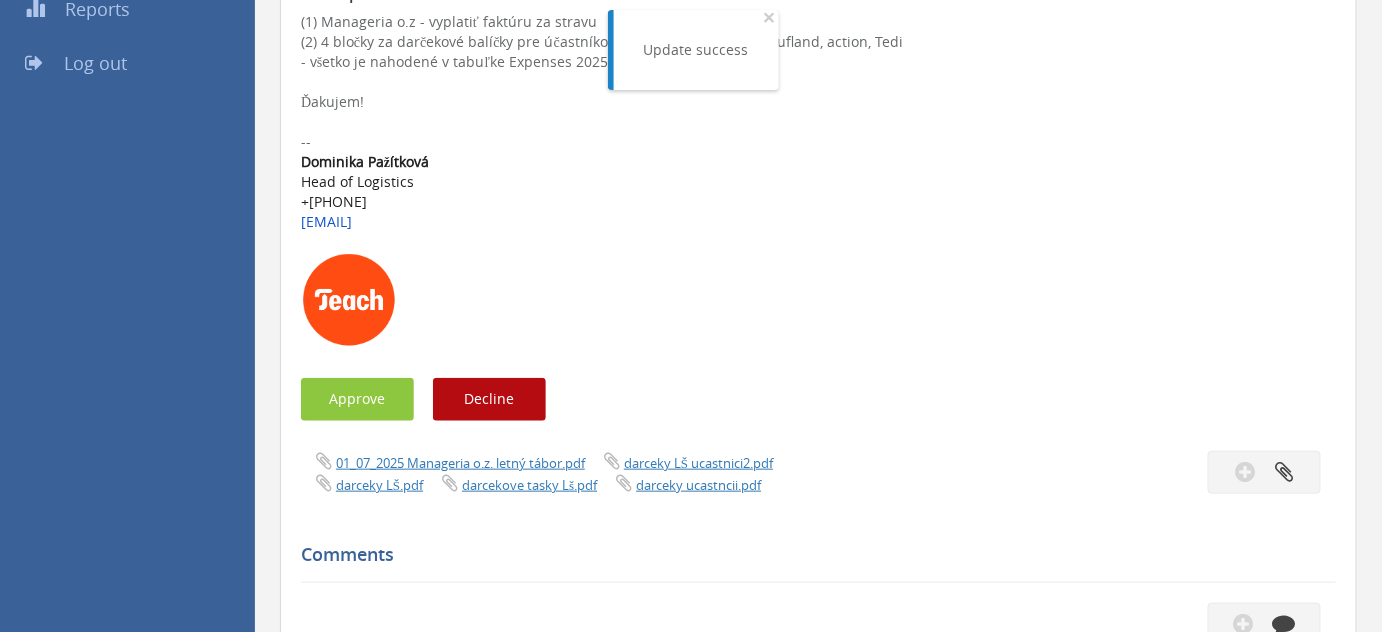 scroll, scrollTop: 444, scrollLeft: 0, axis: vertical 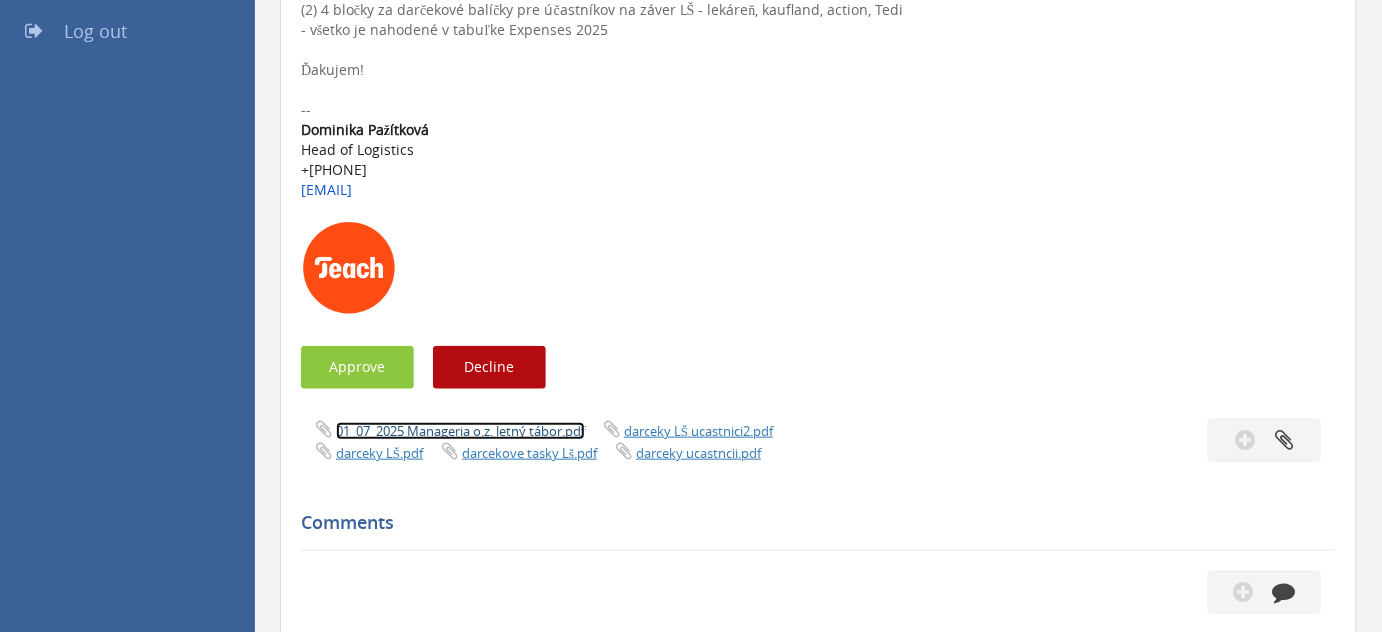 click on "01_07_2025 Manageria o.z. letný tábor.pdf" at bounding box center [460, 431] 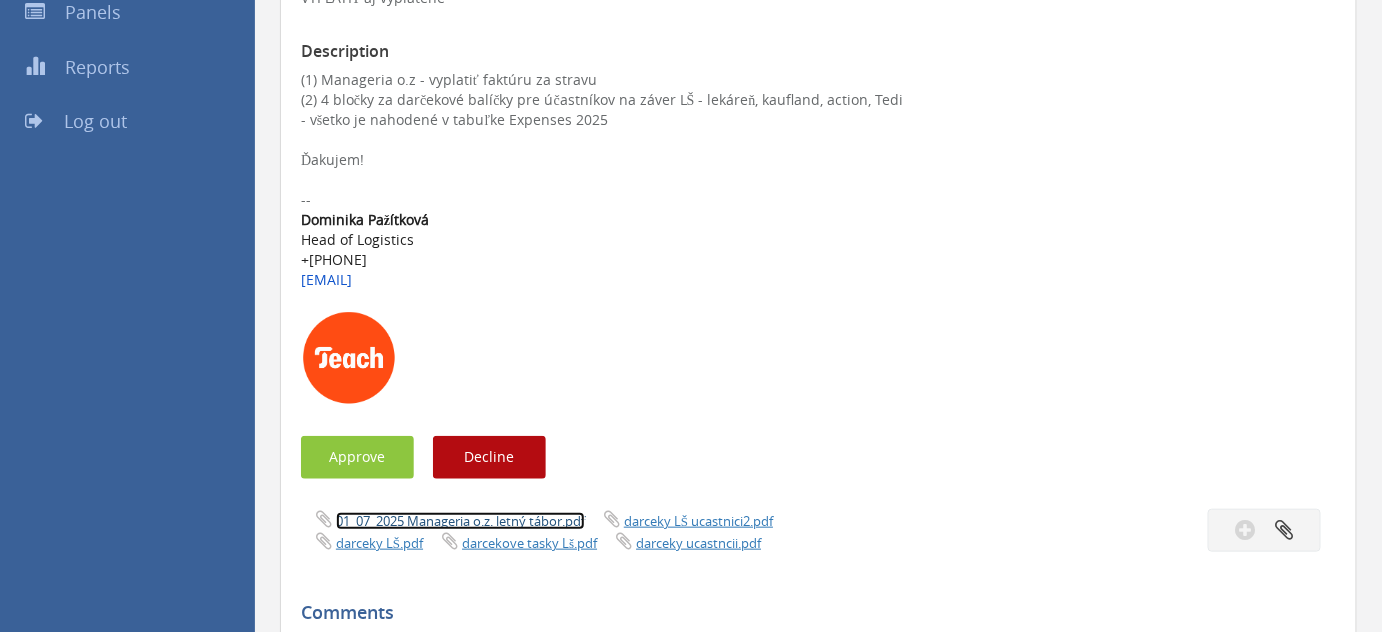 scroll, scrollTop: 262, scrollLeft: 0, axis: vertical 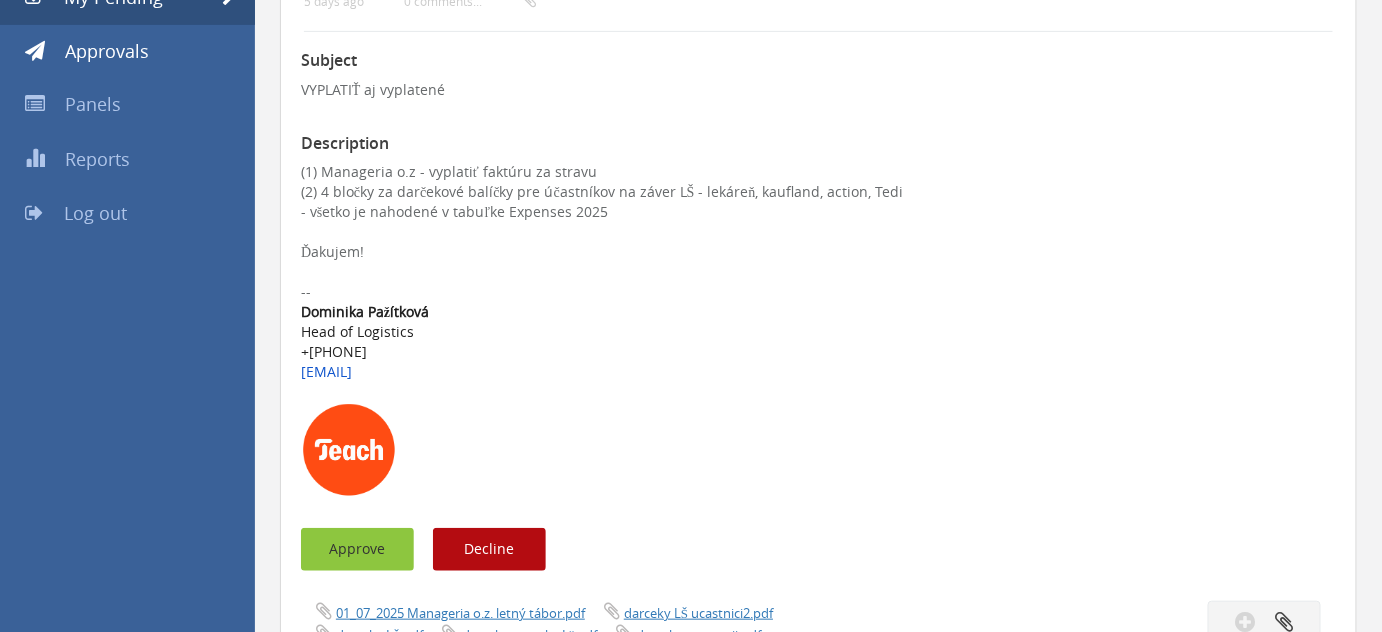 click on "Approve" at bounding box center (357, 549) 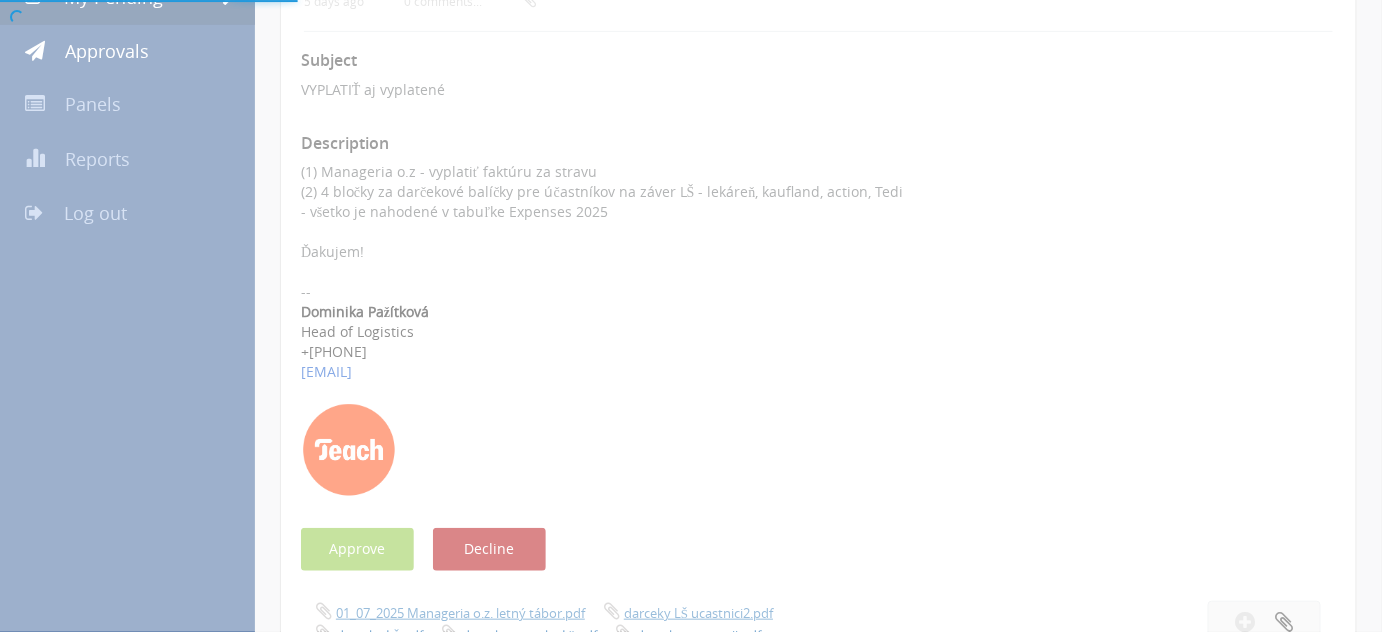 scroll, scrollTop: 80, scrollLeft: 0, axis: vertical 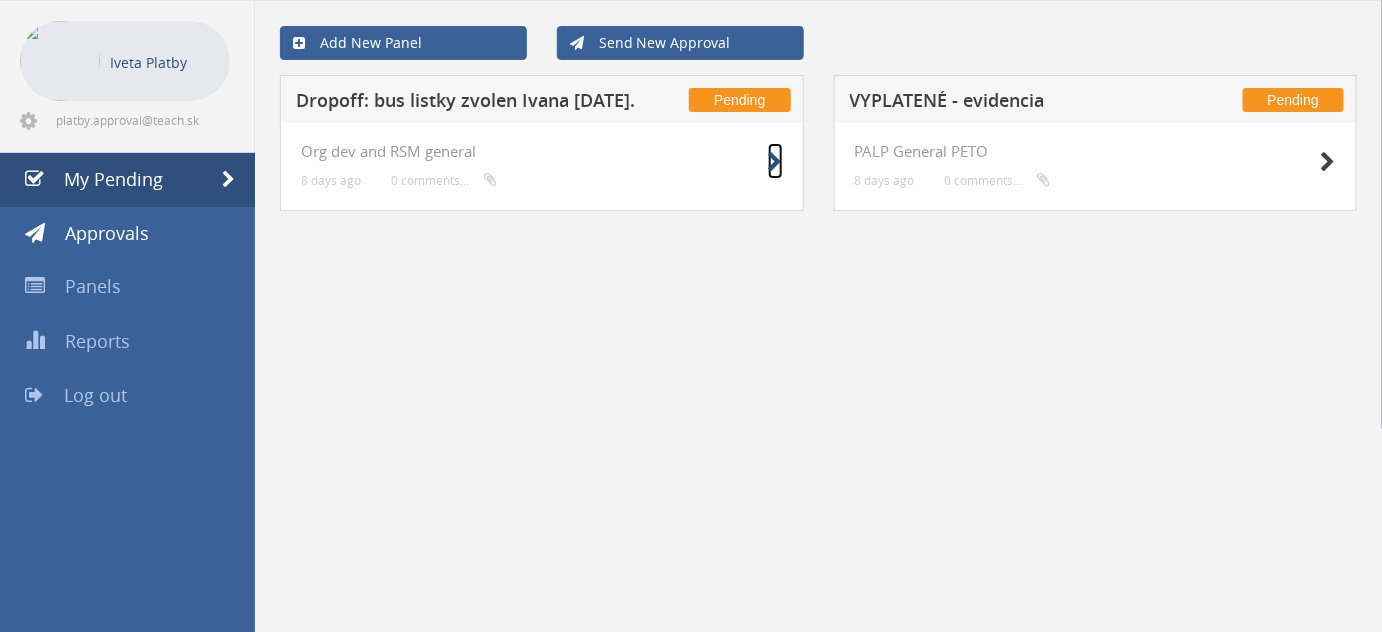 click at bounding box center (775, 162) 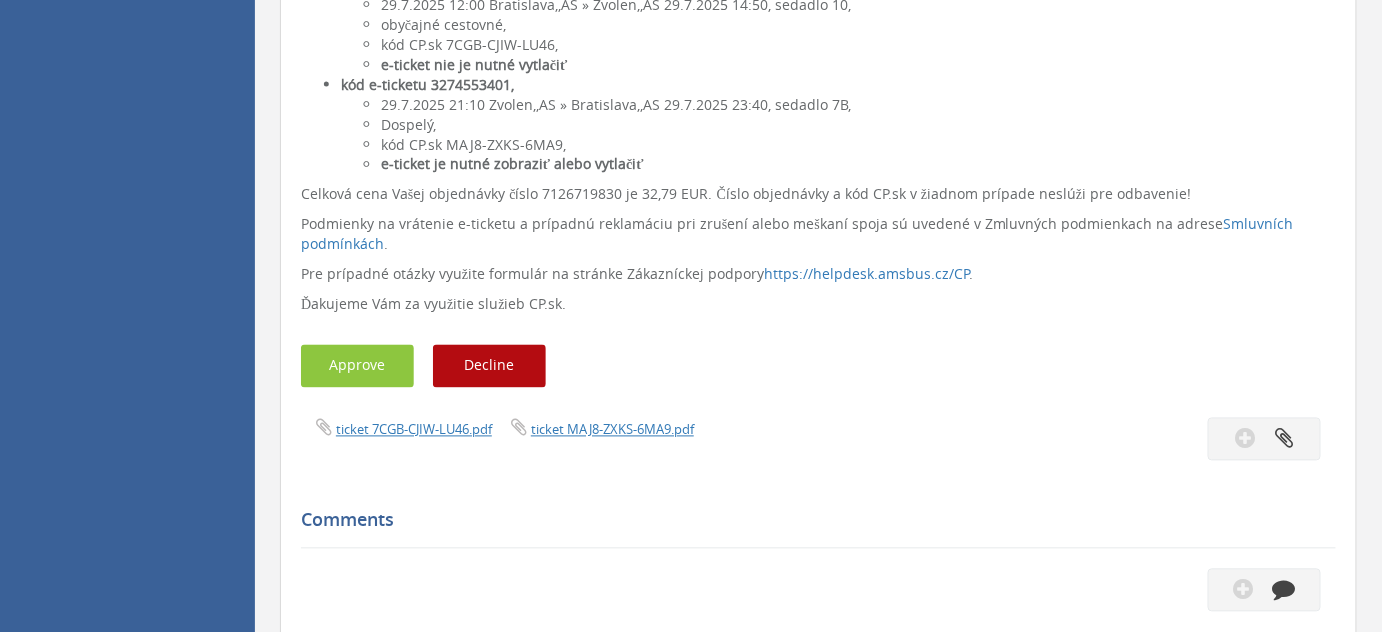 scroll, scrollTop: 1171, scrollLeft: 0, axis: vertical 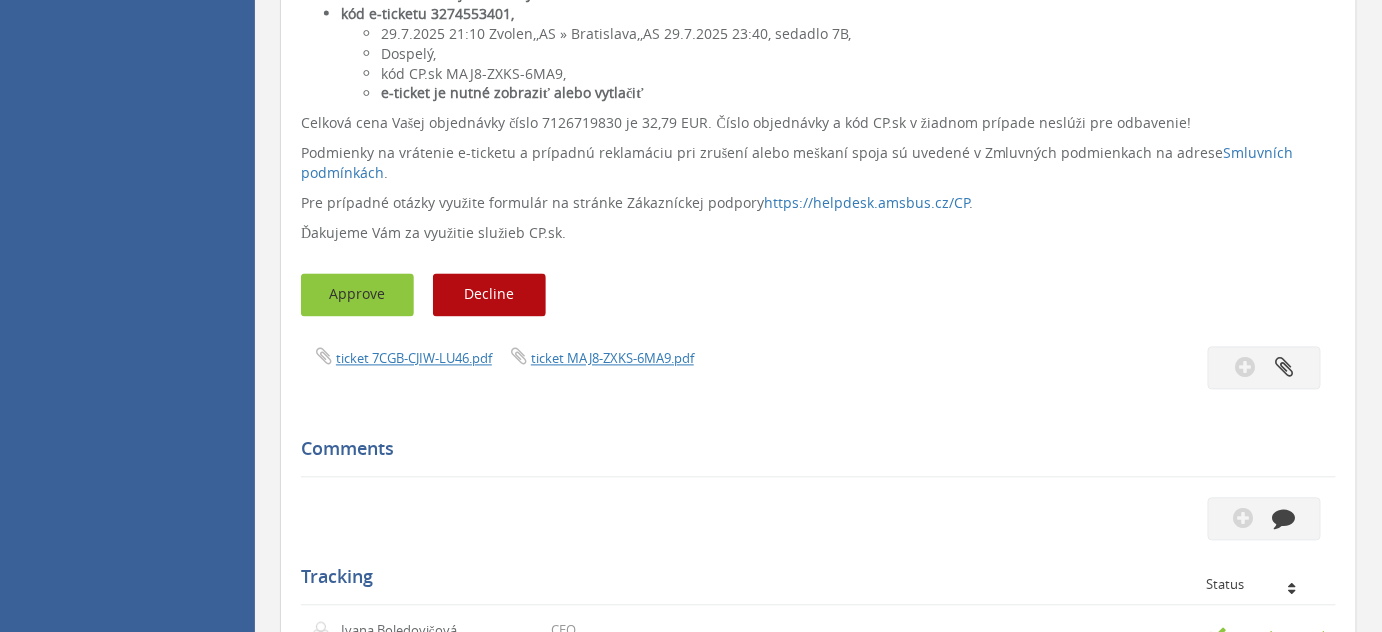 click on "Approve" at bounding box center (357, 295) 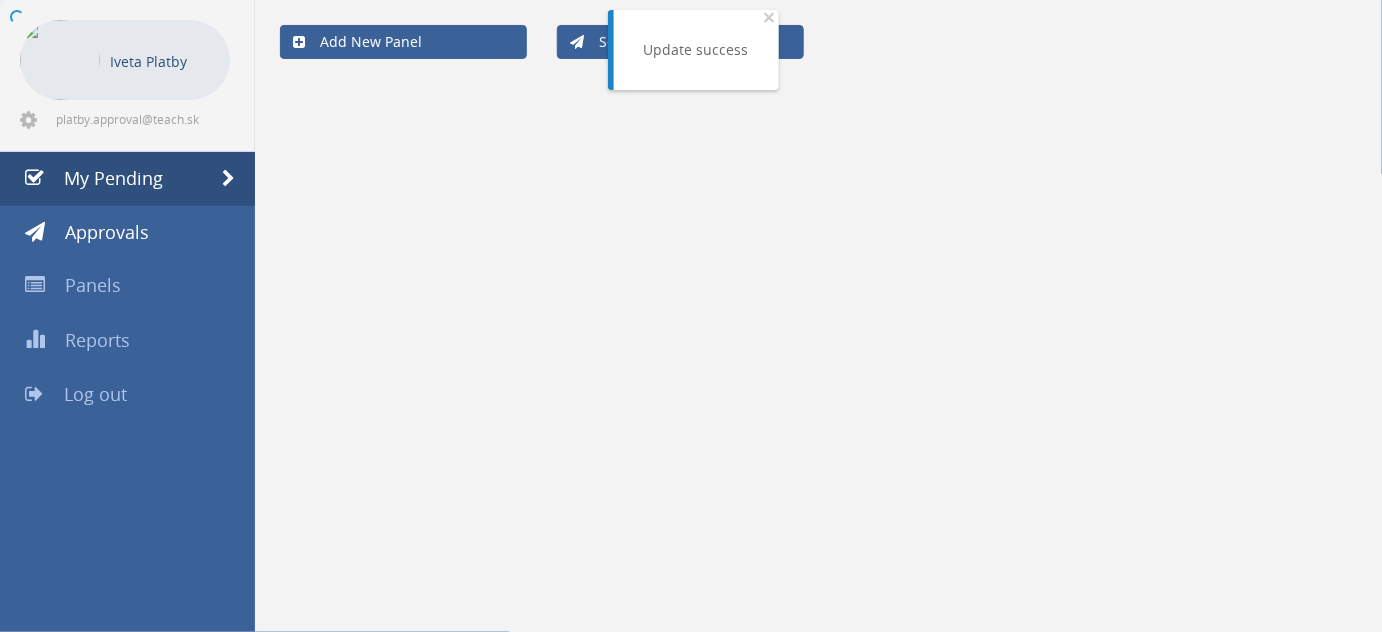 scroll, scrollTop: 80, scrollLeft: 0, axis: vertical 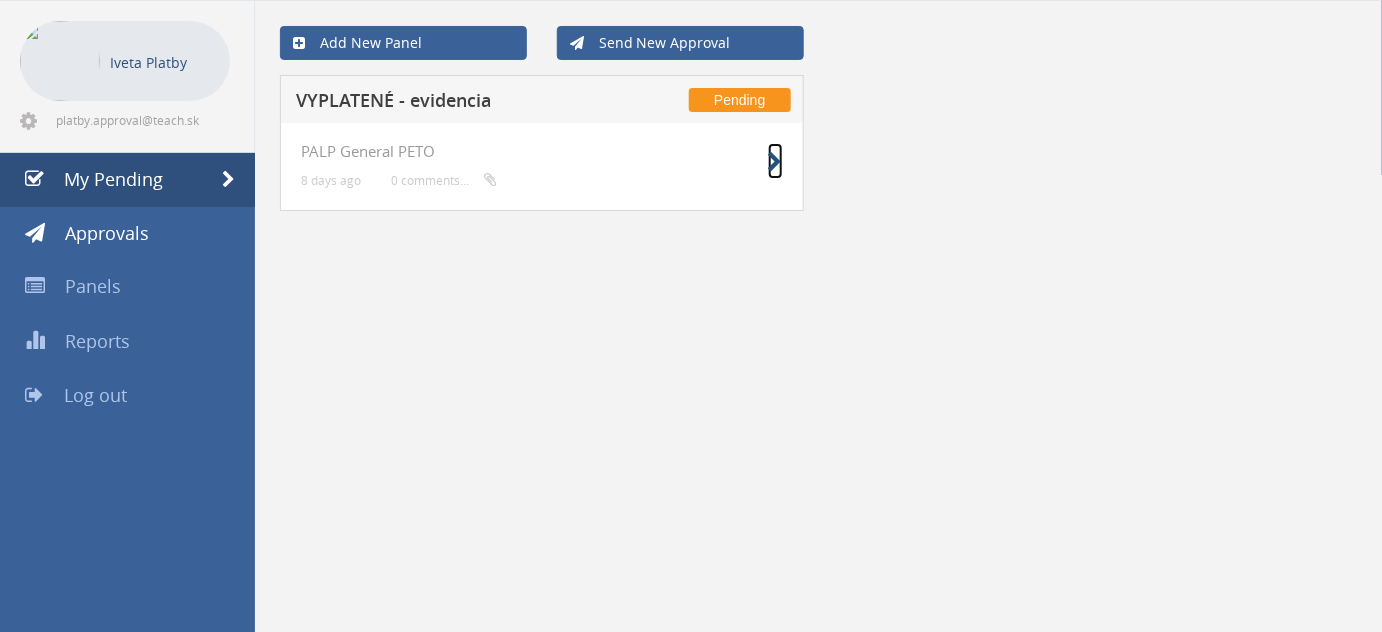 click at bounding box center [775, 162] 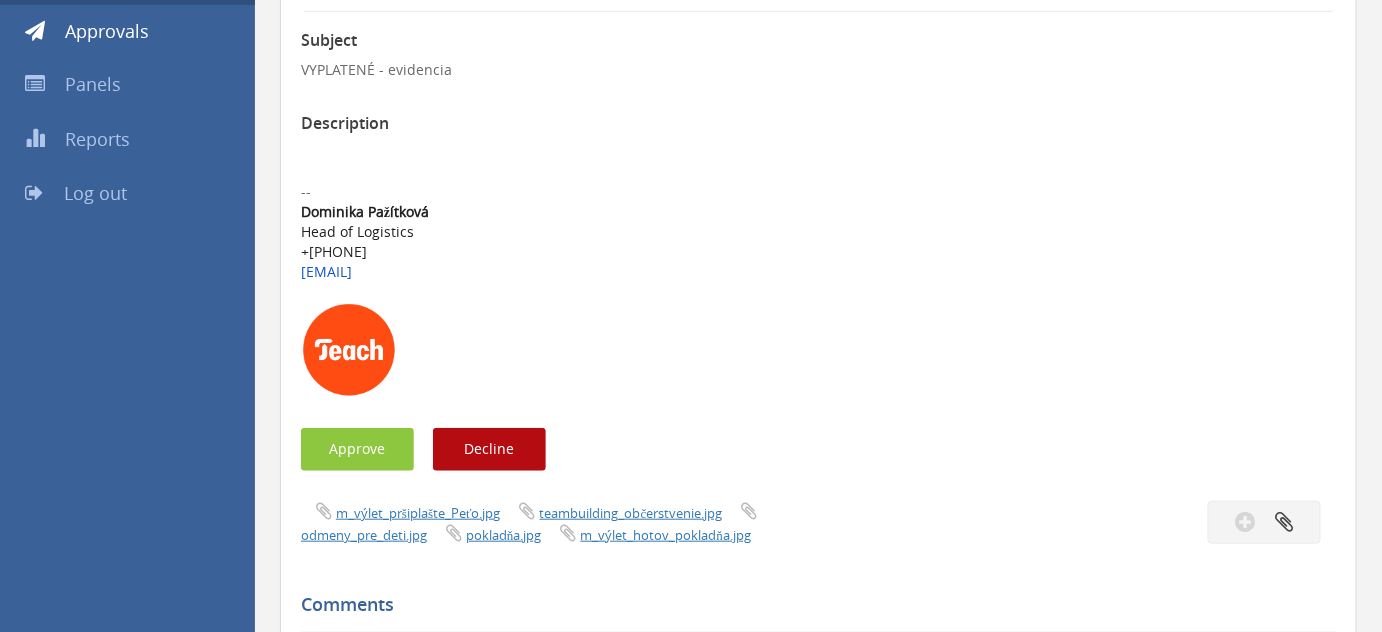 scroll, scrollTop: 353, scrollLeft: 0, axis: vertical 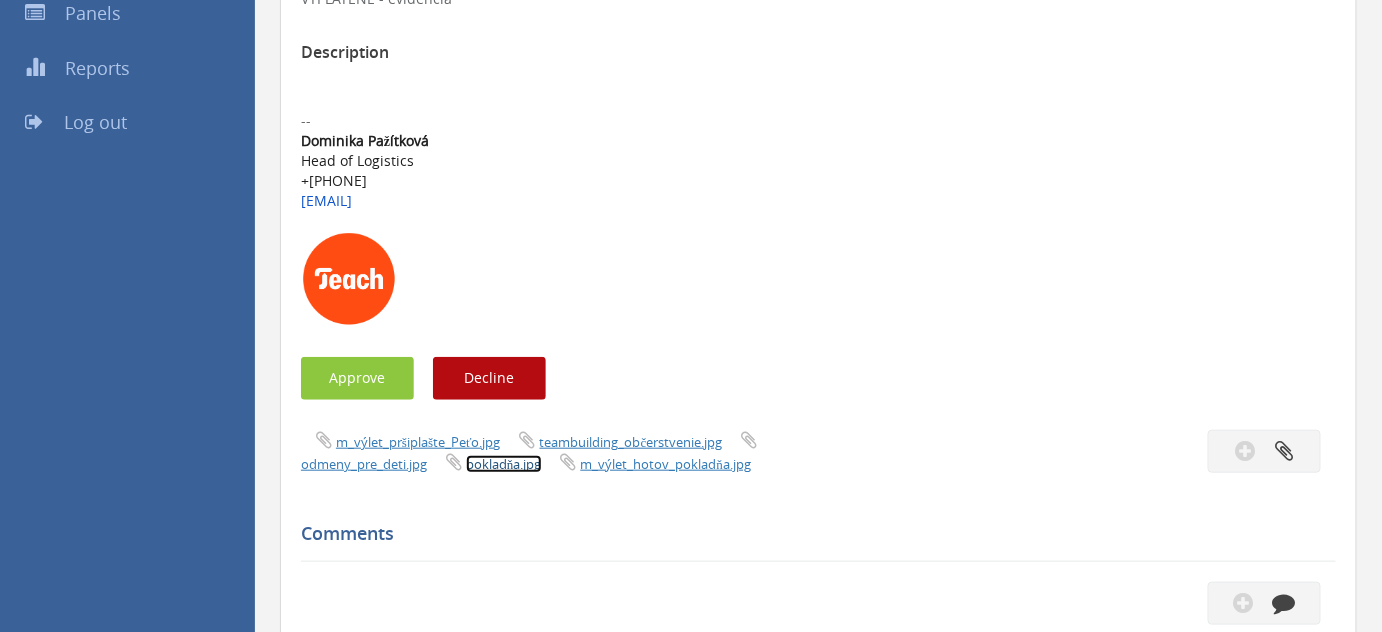 click on "pokladňa.jpg" at bounding box center [504, 464] 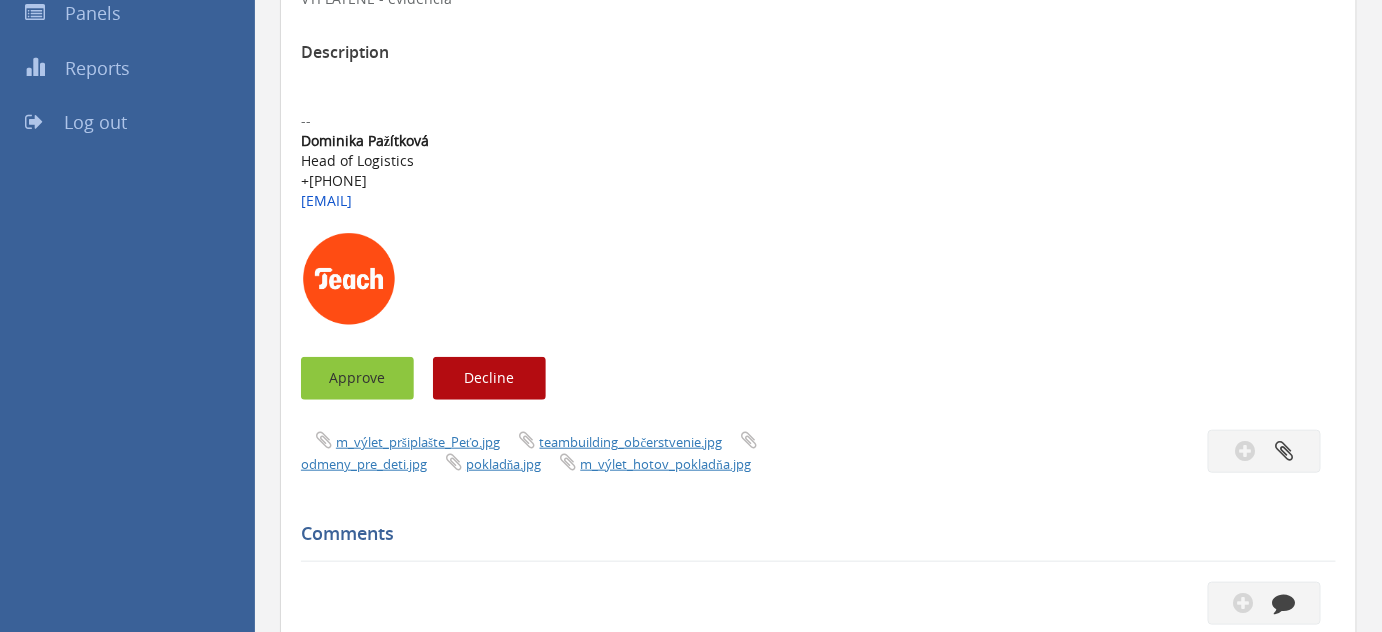 click on "Approve" at bounding box center (357, 378) 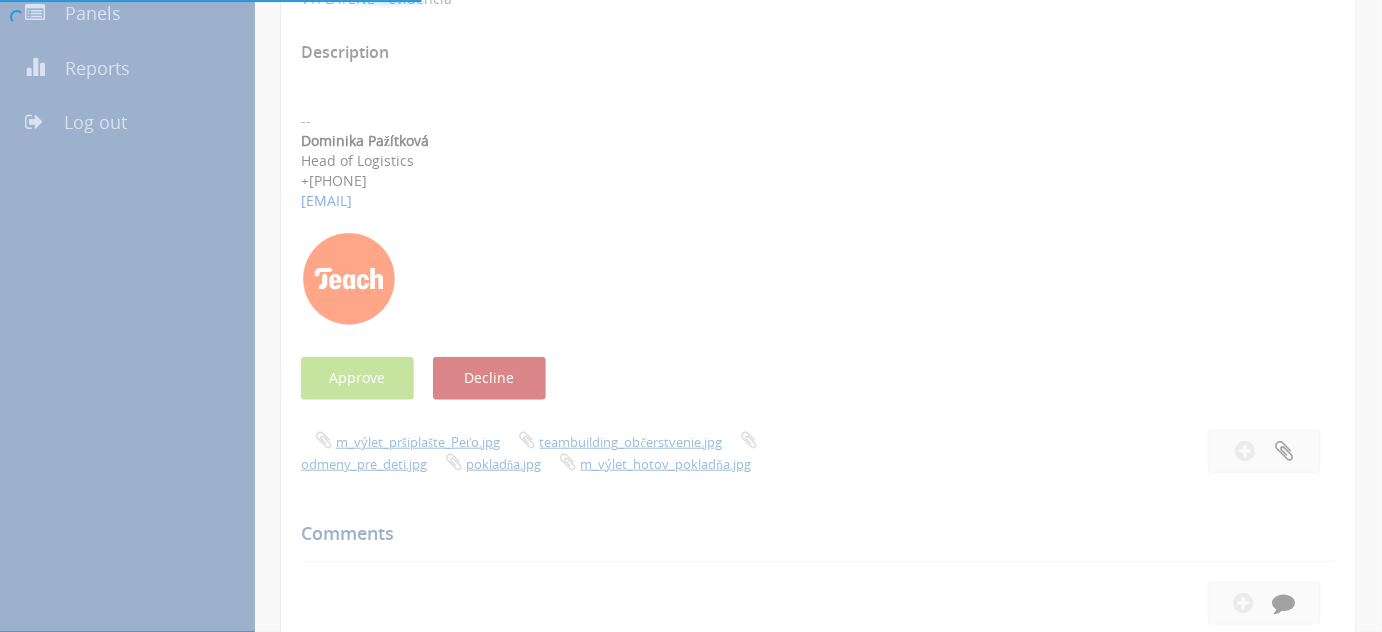 scroll, scrollTop: 80, scrollLeft: 0, axis: vertical 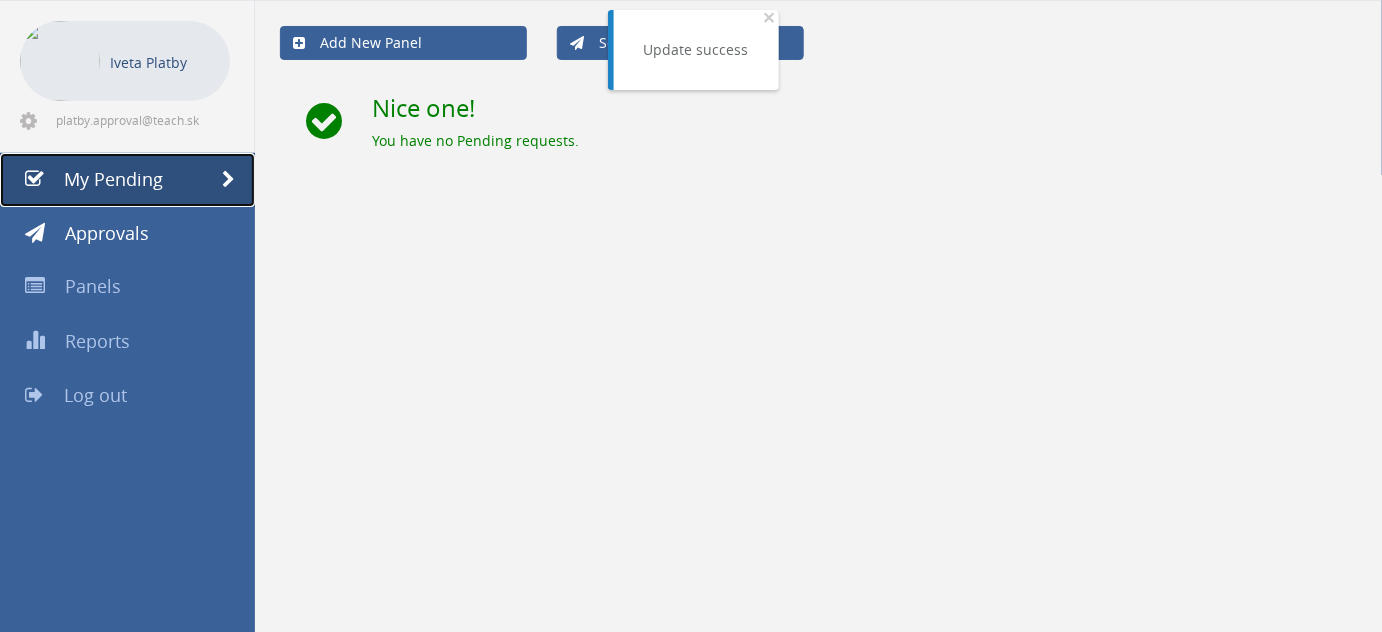 click on "My Pending" at bounding box center (127, 180) 